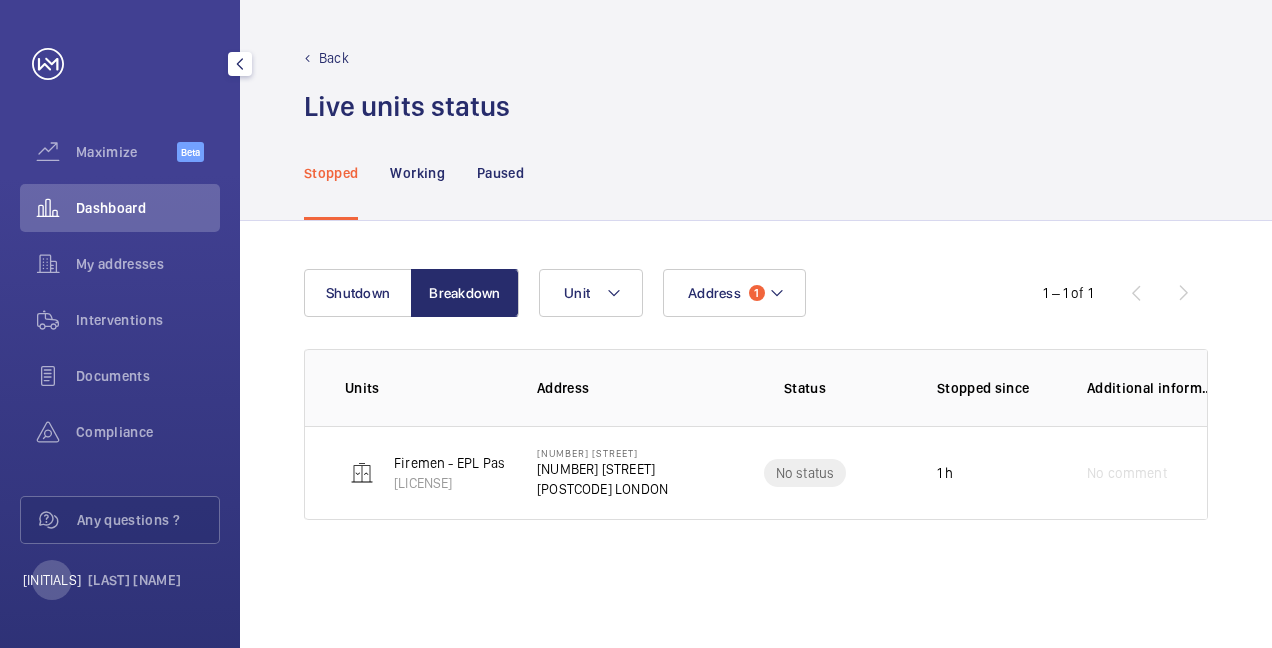 scroll, scrollTop: 0, scrollLeft: 0, axis: both 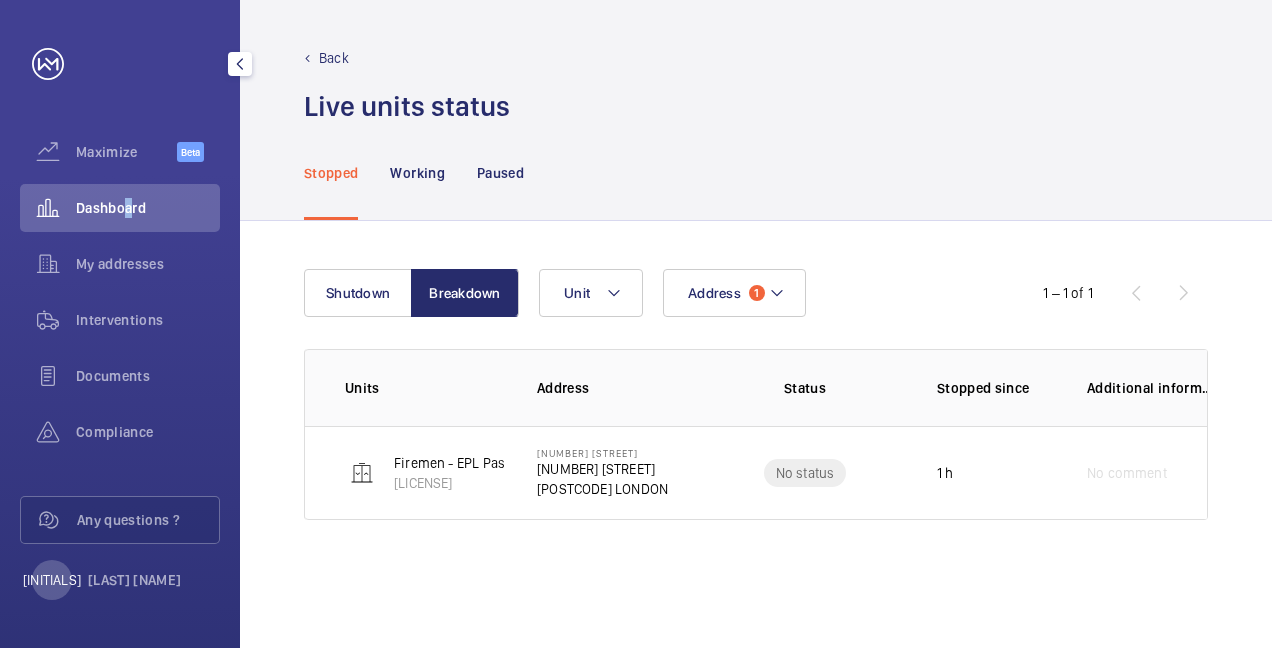 drag, startPoint x: 120, startPoint y: 200, endPoint x: 124, endPoint y: 218, distance: 18.439089 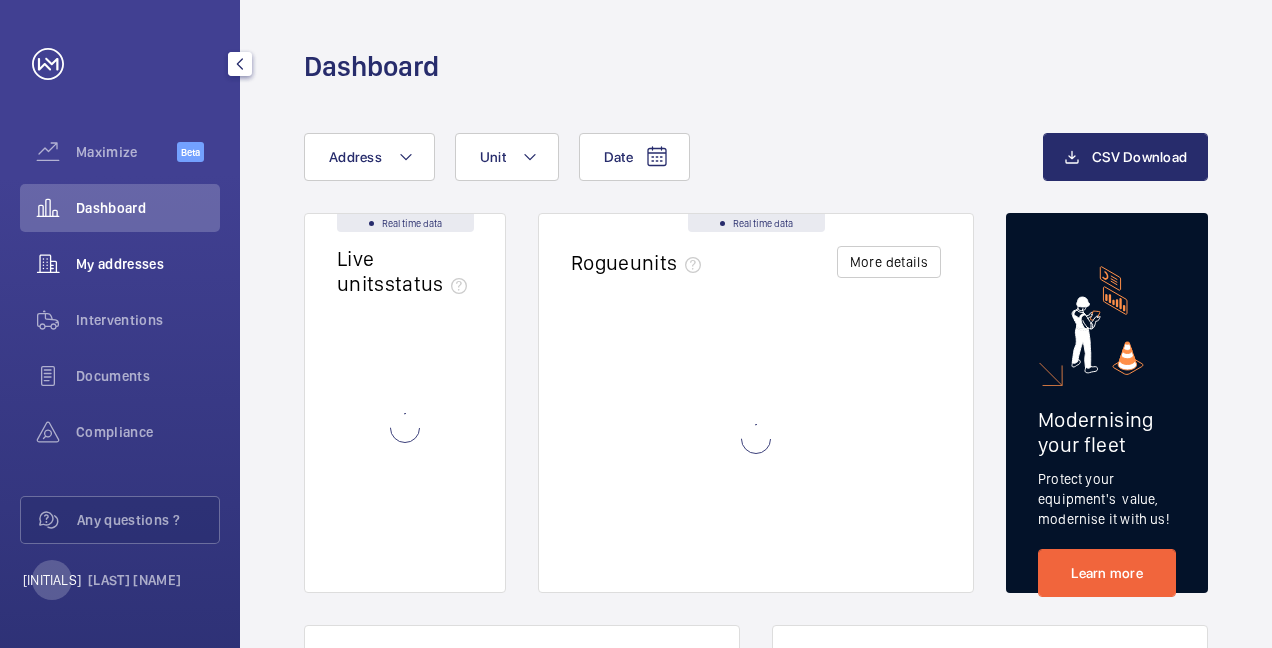 drag, startPoint x: 124, startPoint y: 218, endPoint x: 133, endPoint y: 262, distance: 44.911022 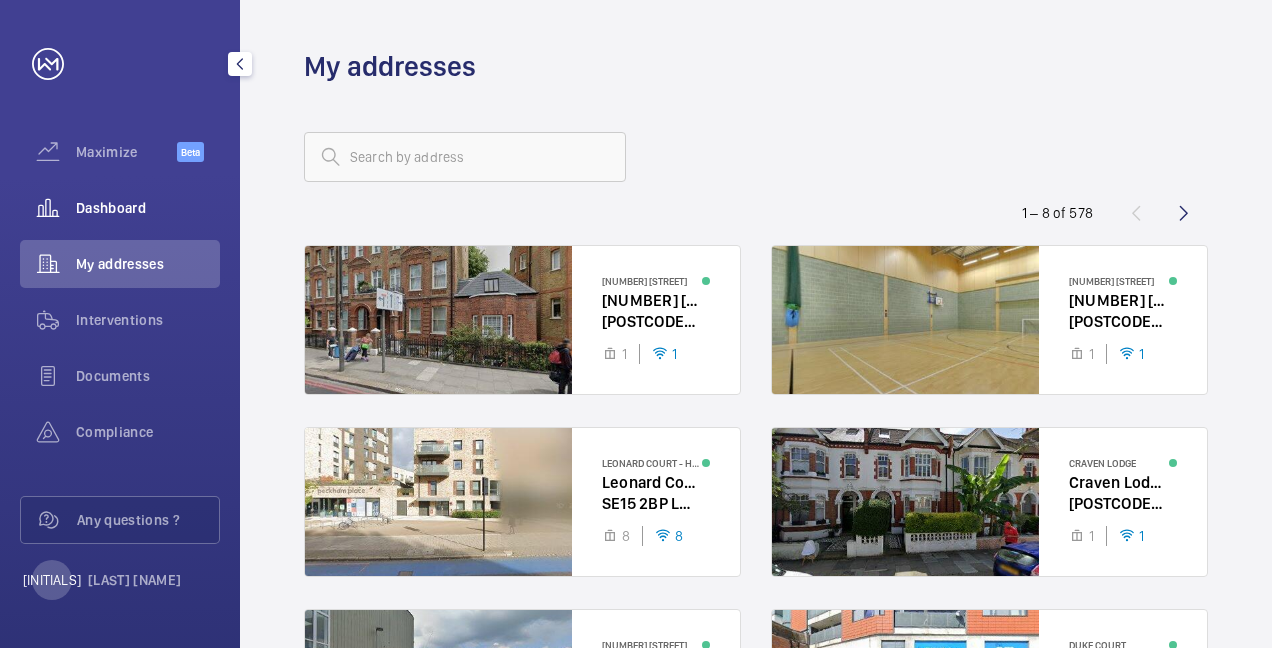 click on "Dashboard" 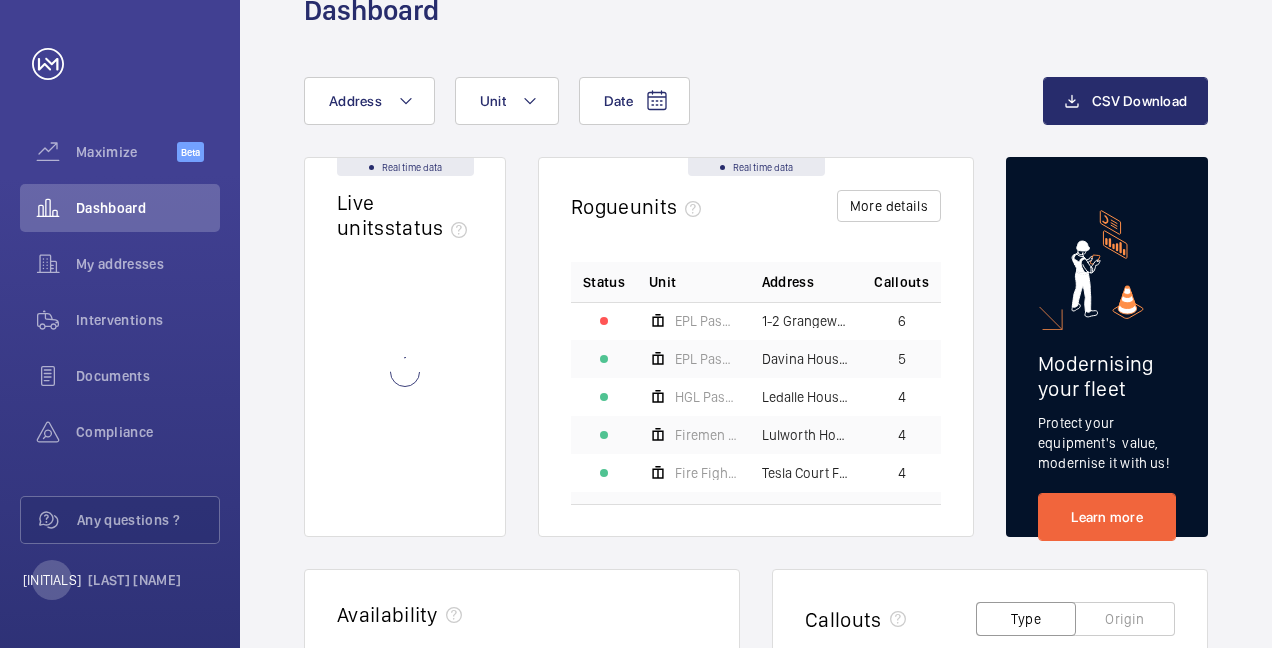 scroll, scrollTop: 100, scrollLeft: 0, axis: vertical 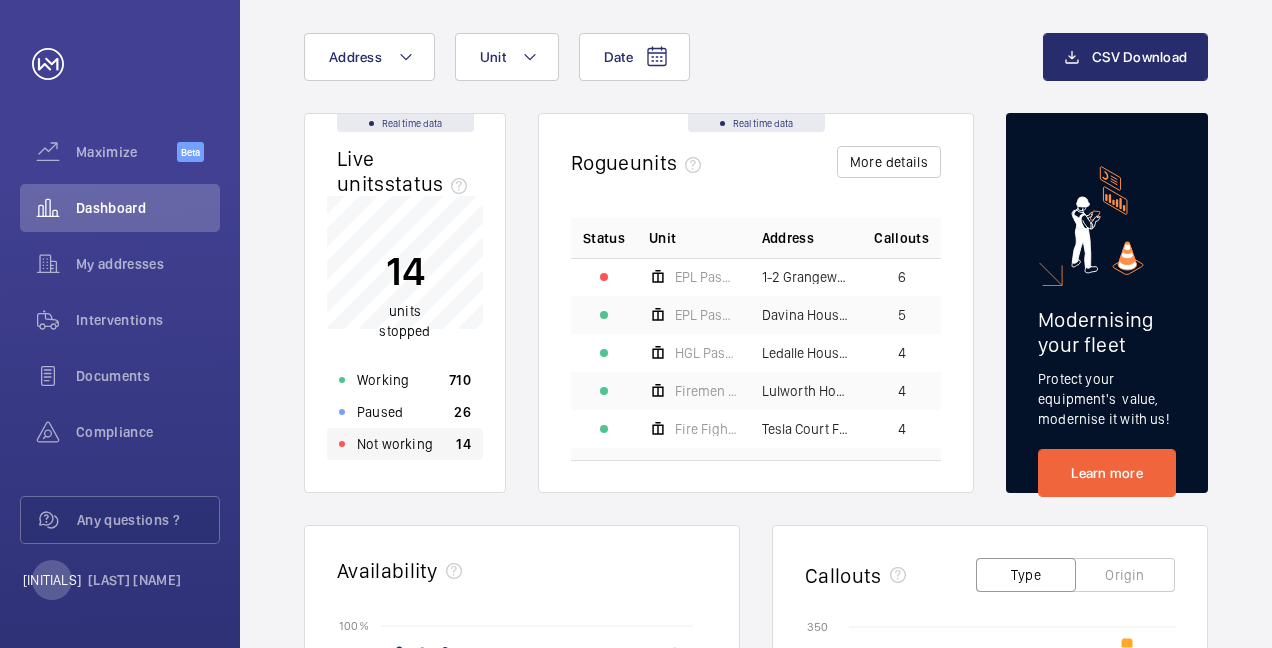 click on "Not working" 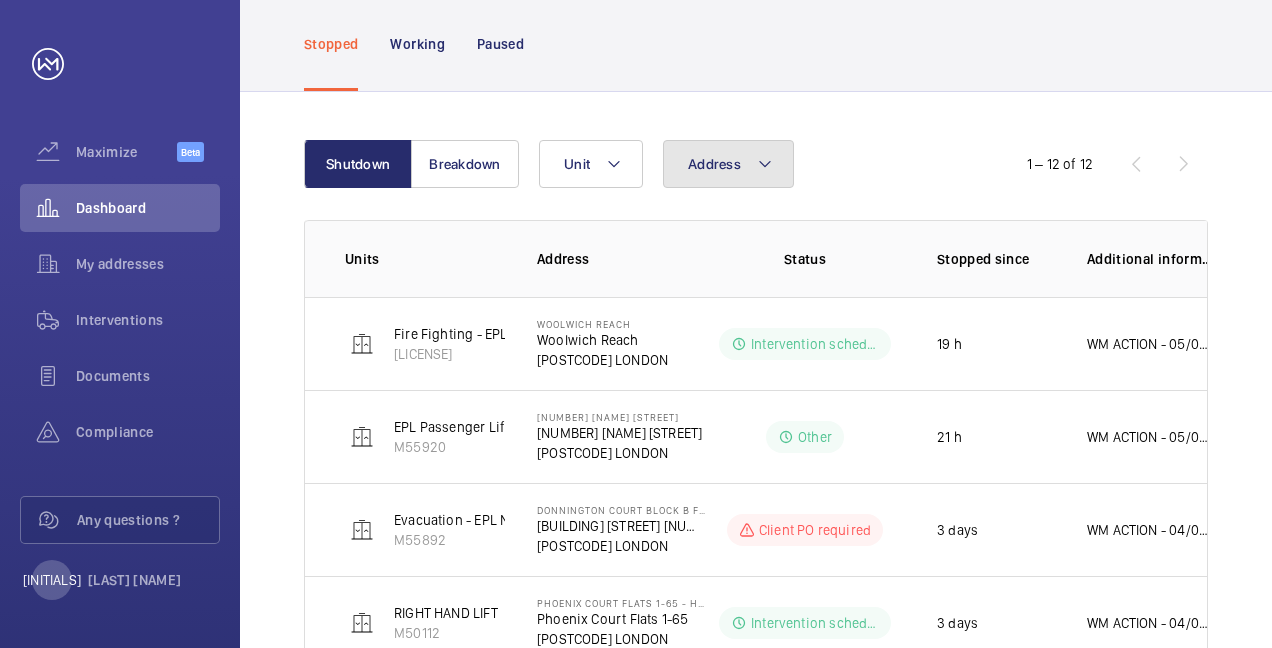 click on "Address" 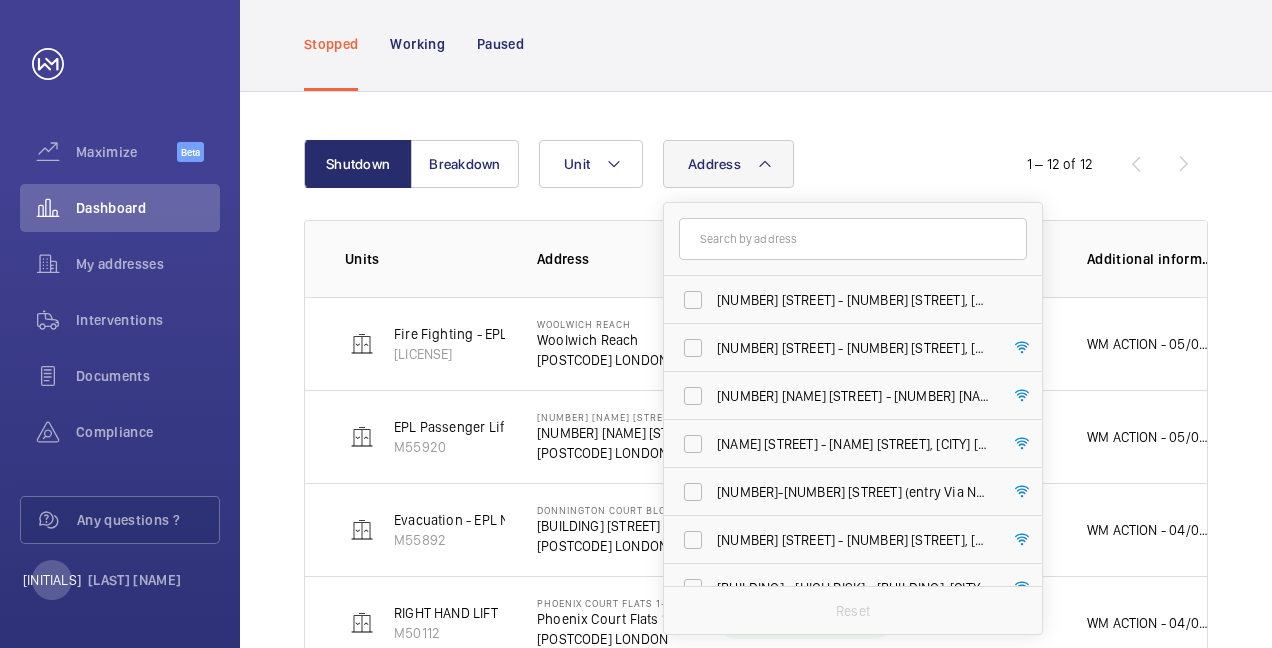 click 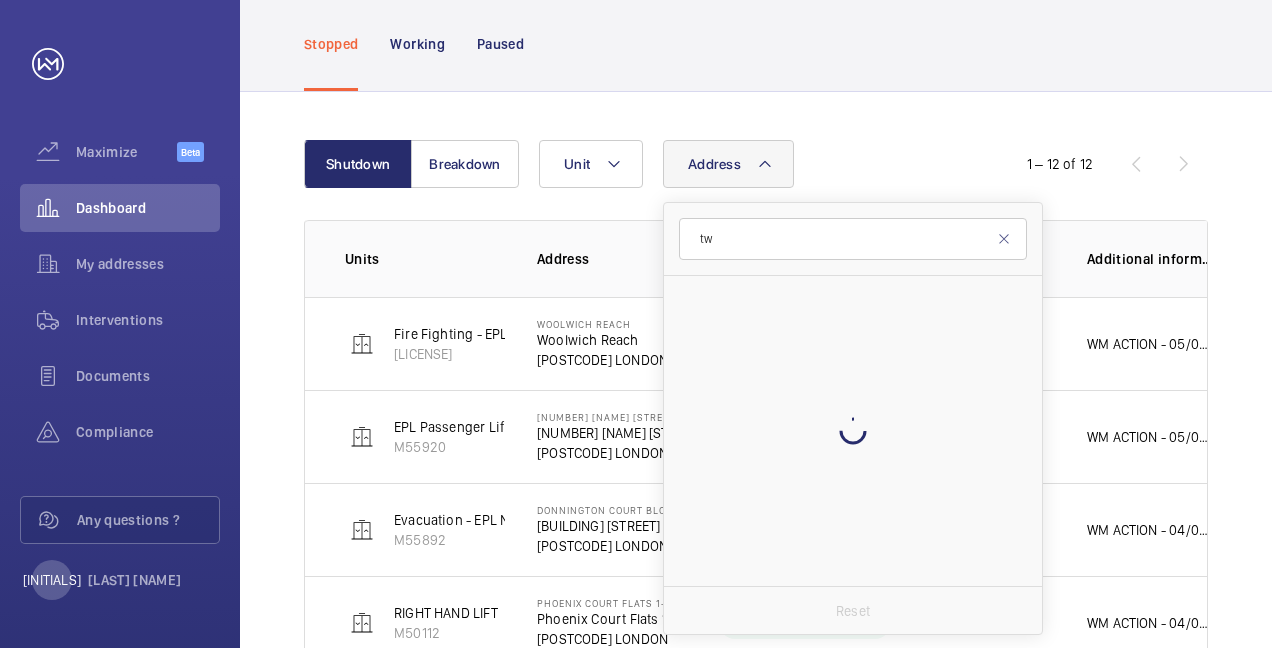 type on "t" 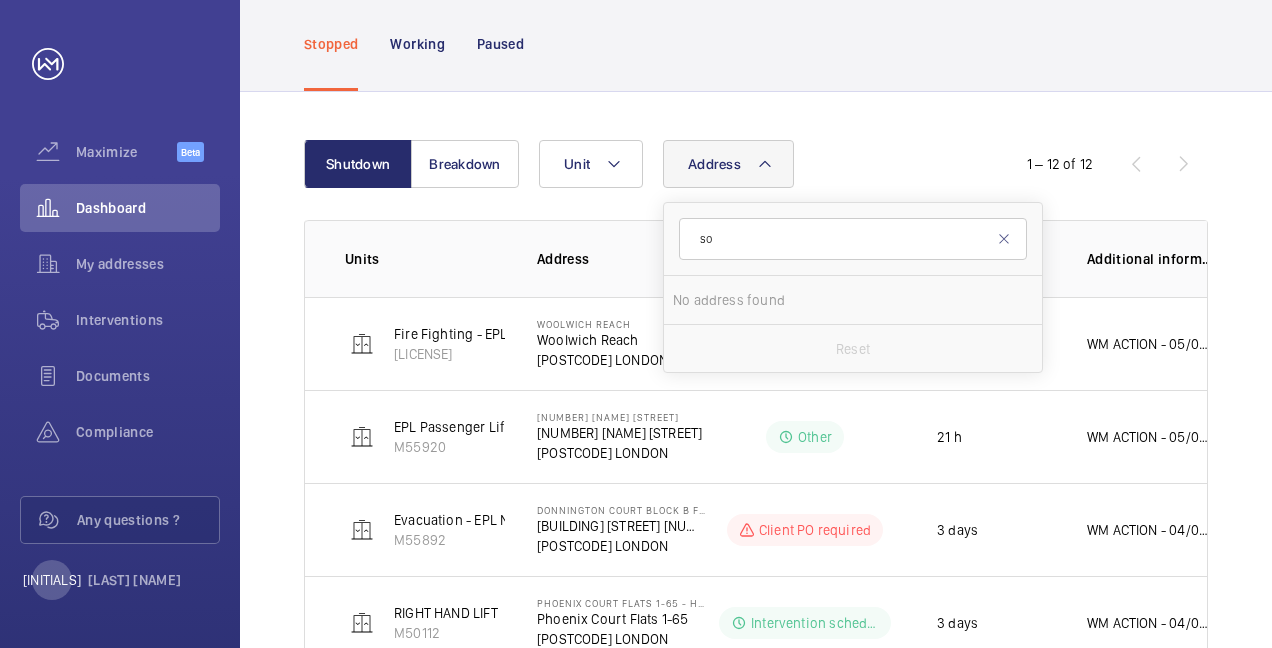 type on "s" 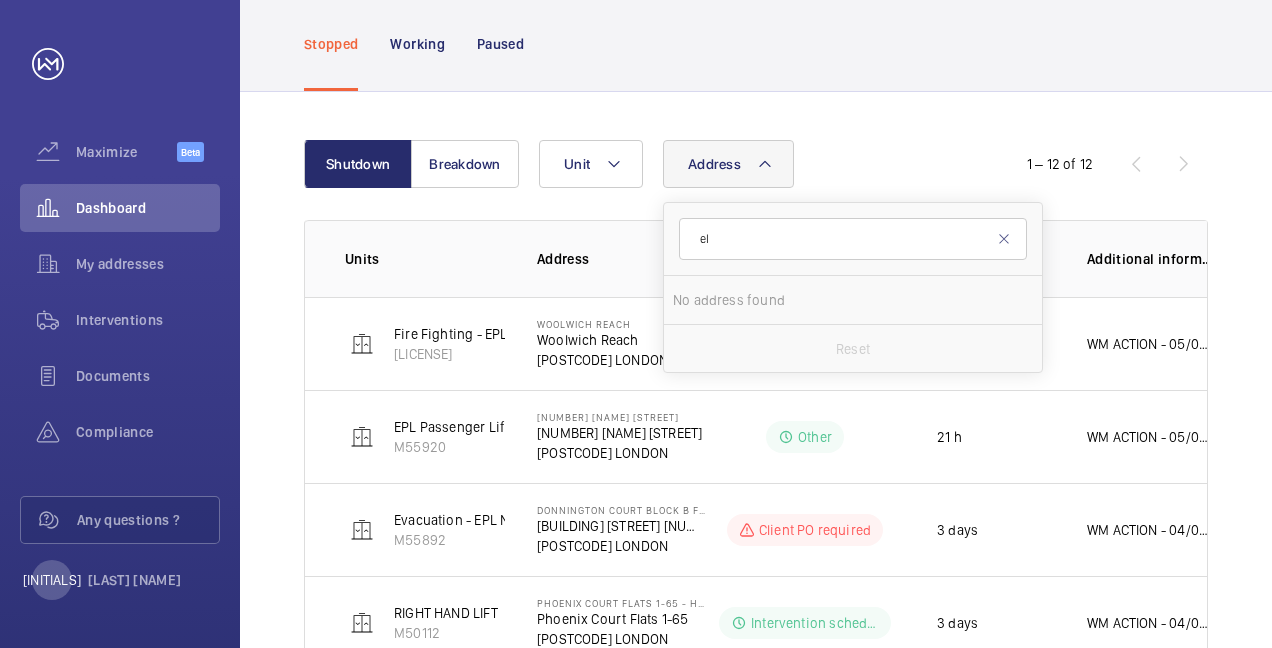 type on "e" 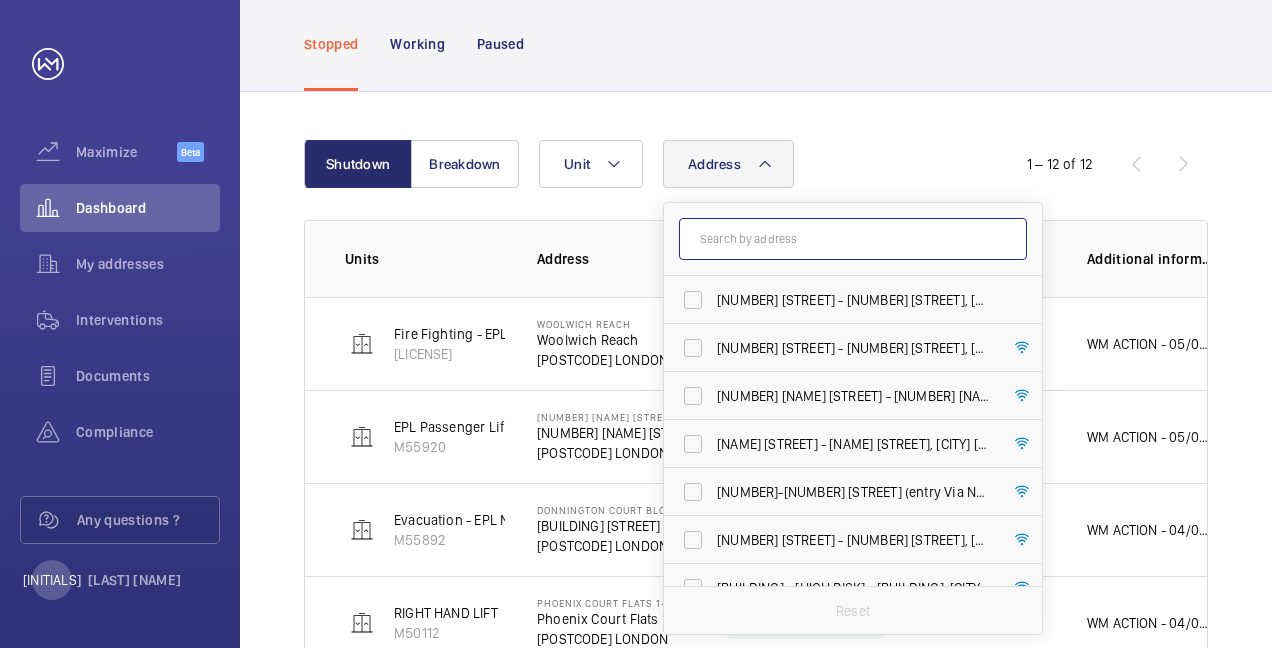 click 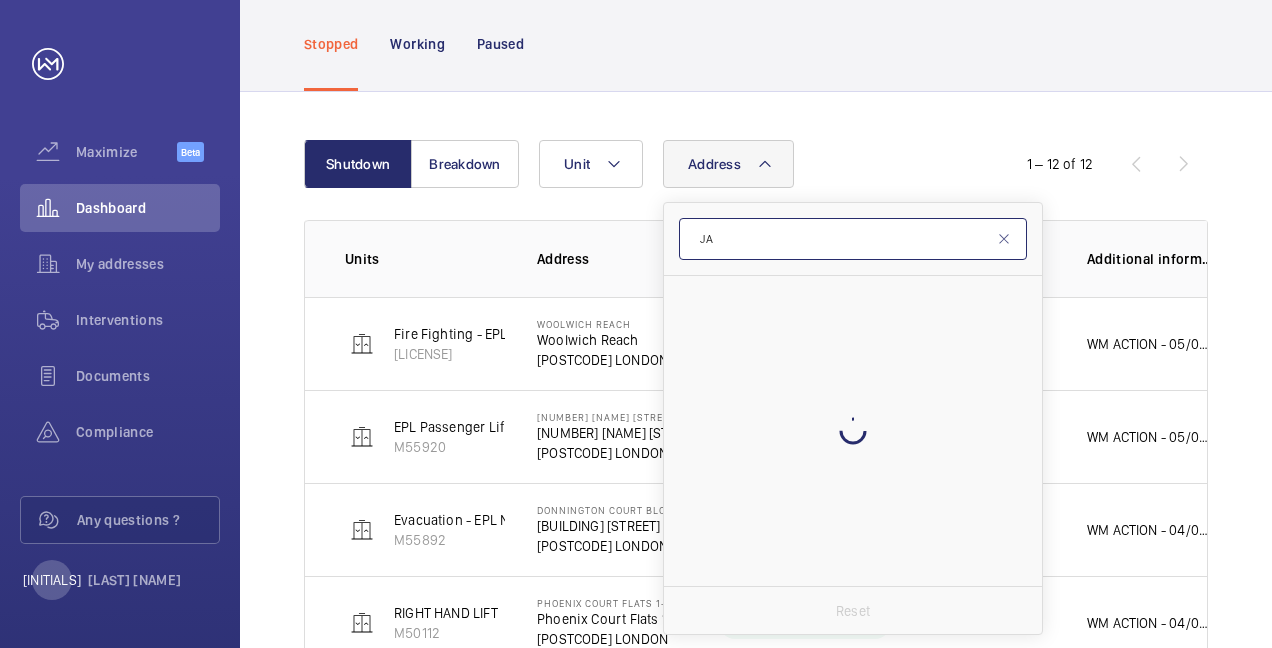 type on "J" 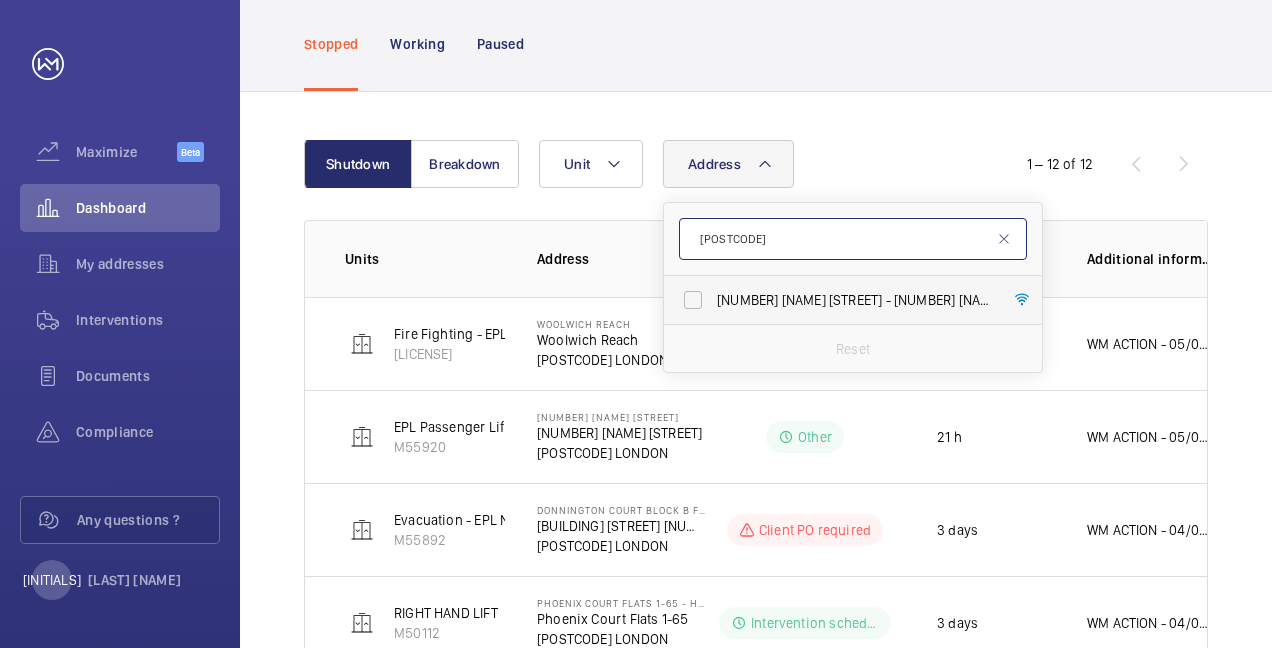type on "[POSTCODE]" 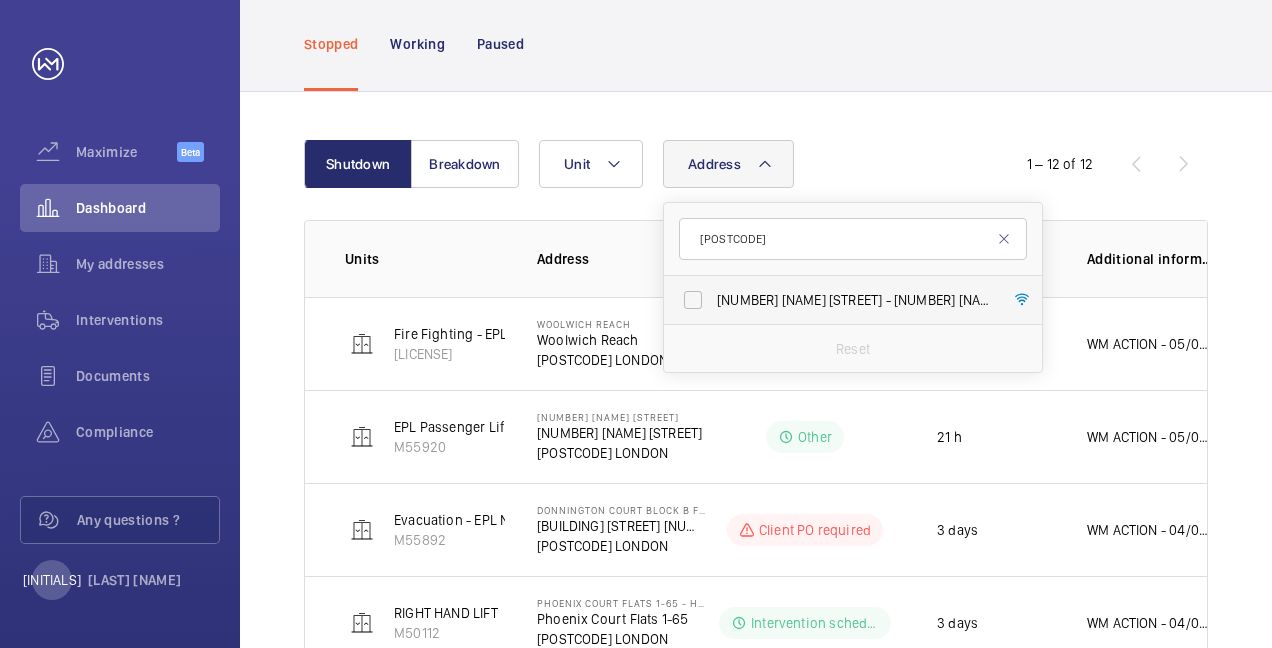 click on "[NUMBER] [NAME] [STREET] - [NUMBER] [NAME] [STREET], [CITY] [POSTCODE] [POSTCODE]" at bounding box center (854, 300) 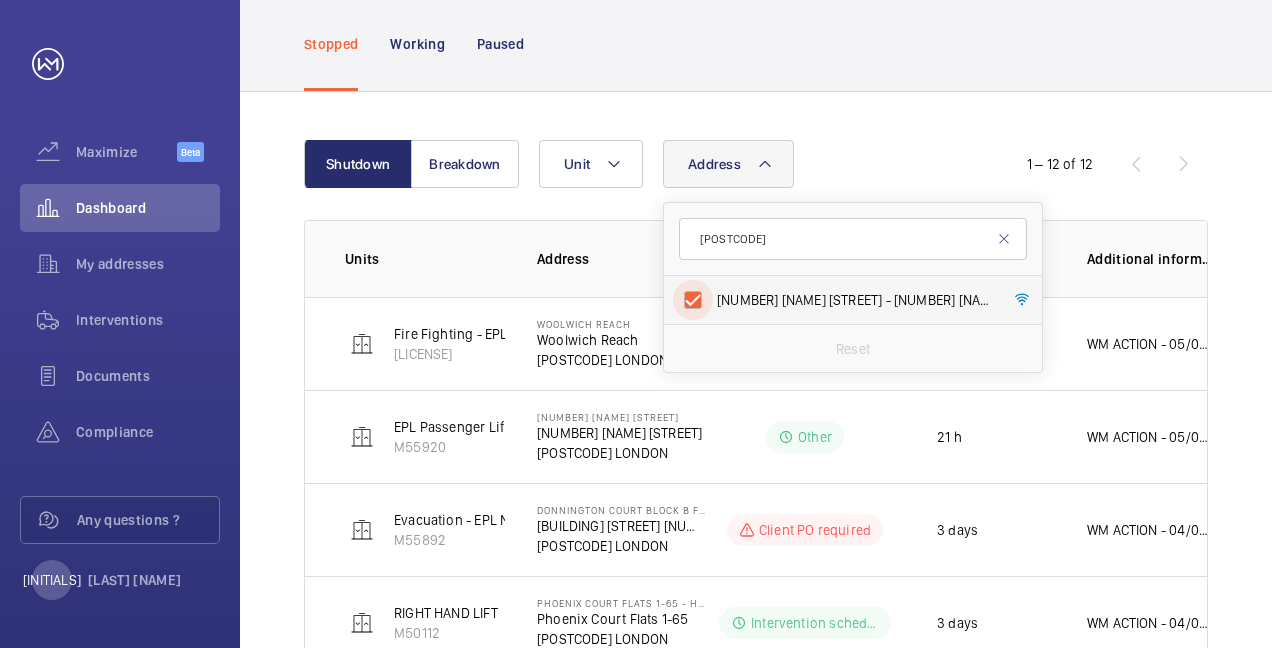 checkbox on "true" 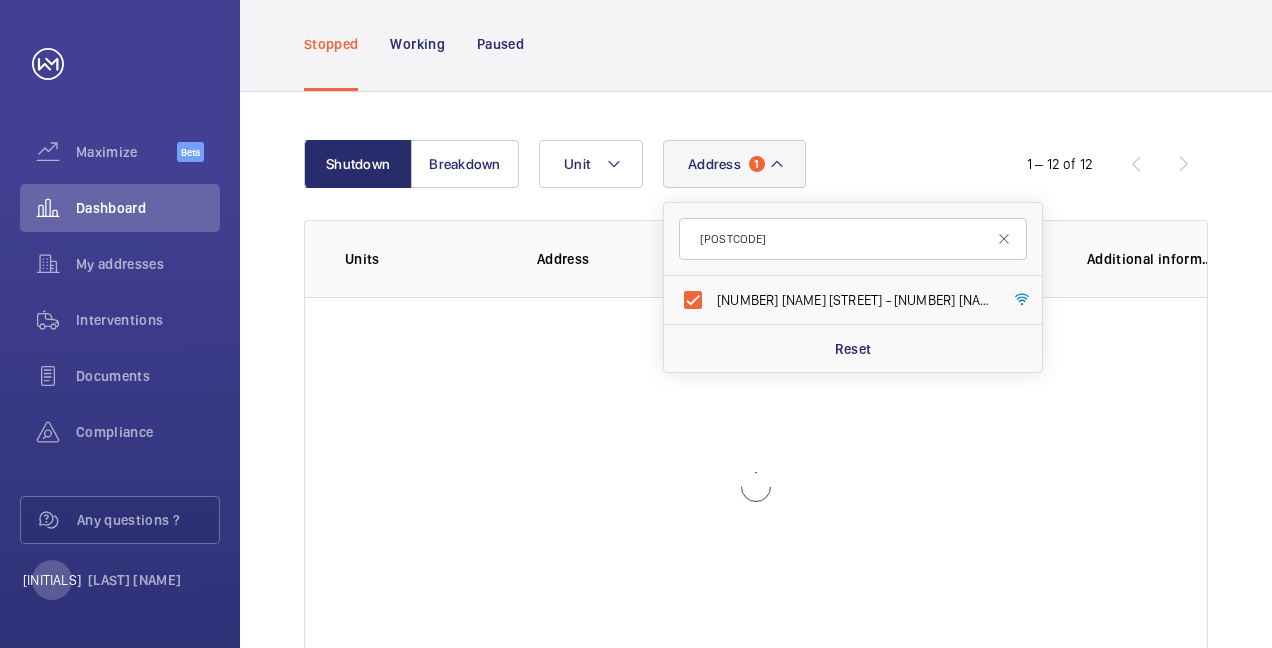 click on "[ADDRESS] [POSTCODE] [NUMBER] [NAME] [STREET] - [NUMBER] [NAME] [STREET], [CITY] [POSTCODE] [POSTCODE] [ACTION]" 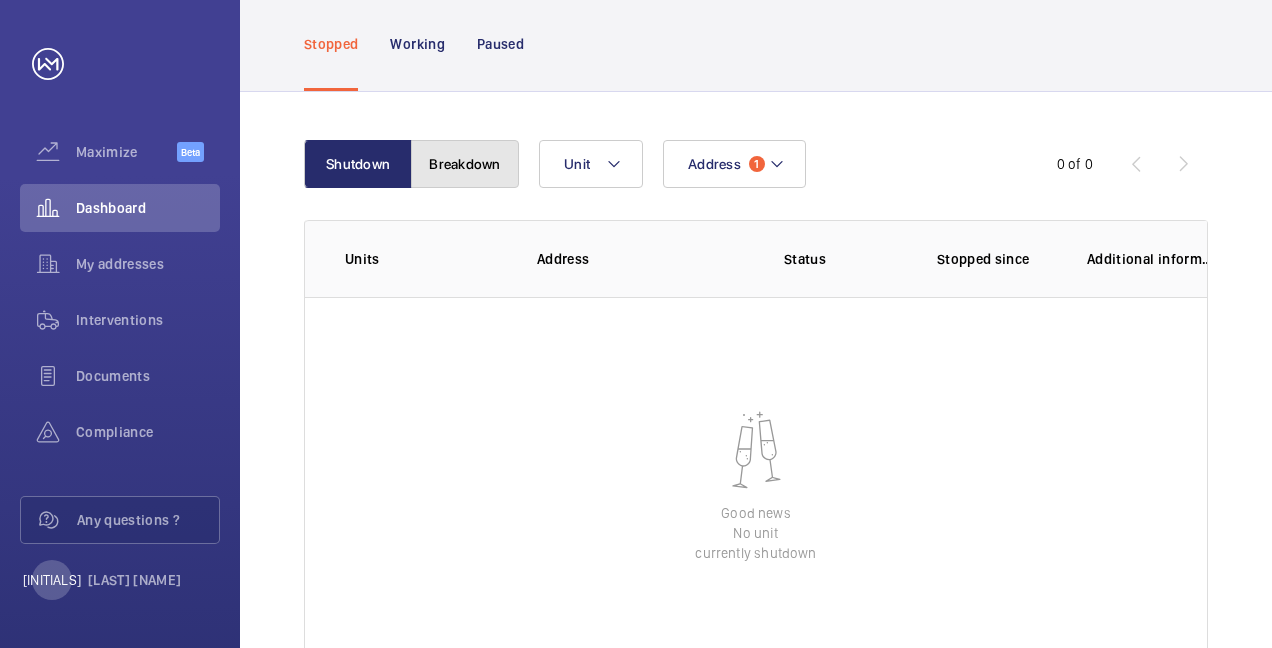 click on "Breakdown" 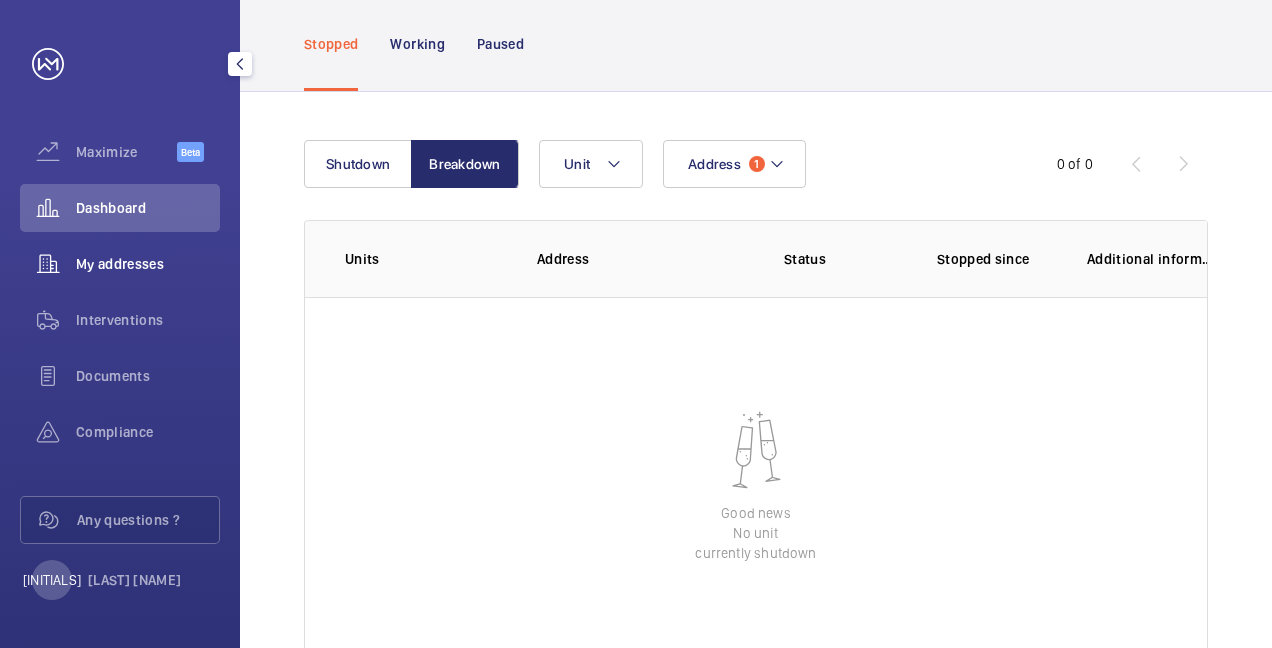 click on "My addresses" 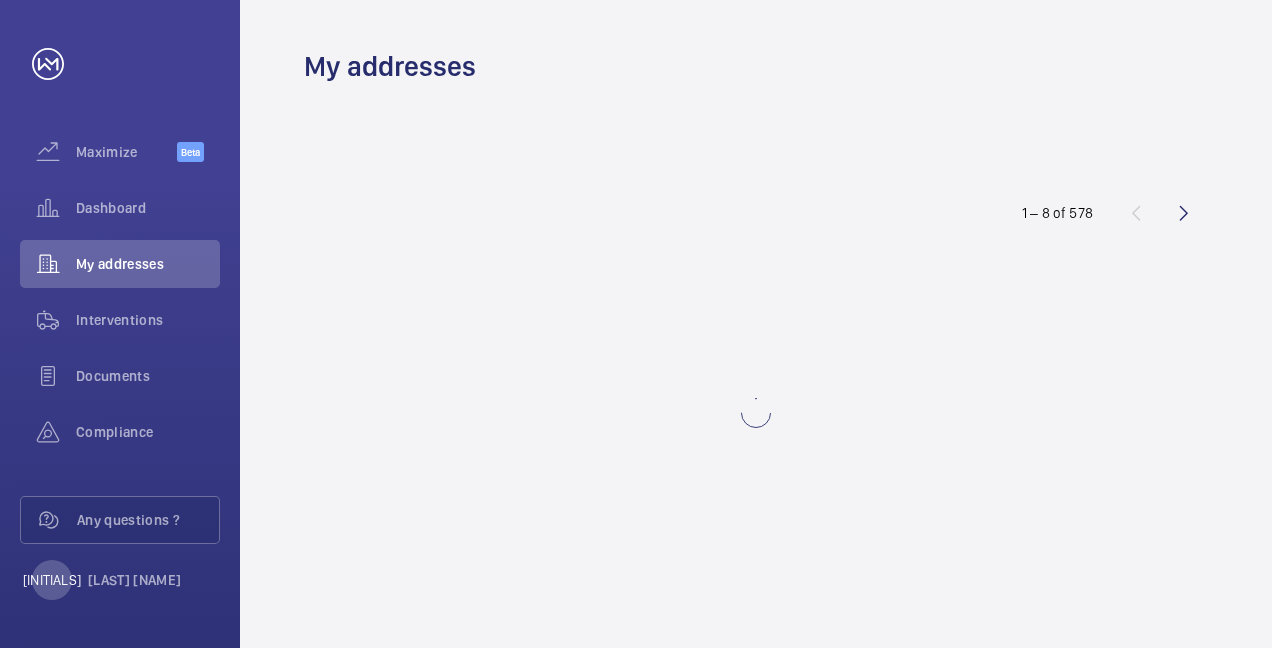scroll, scrollTop: 0, scrollLeft: 0, axis: both 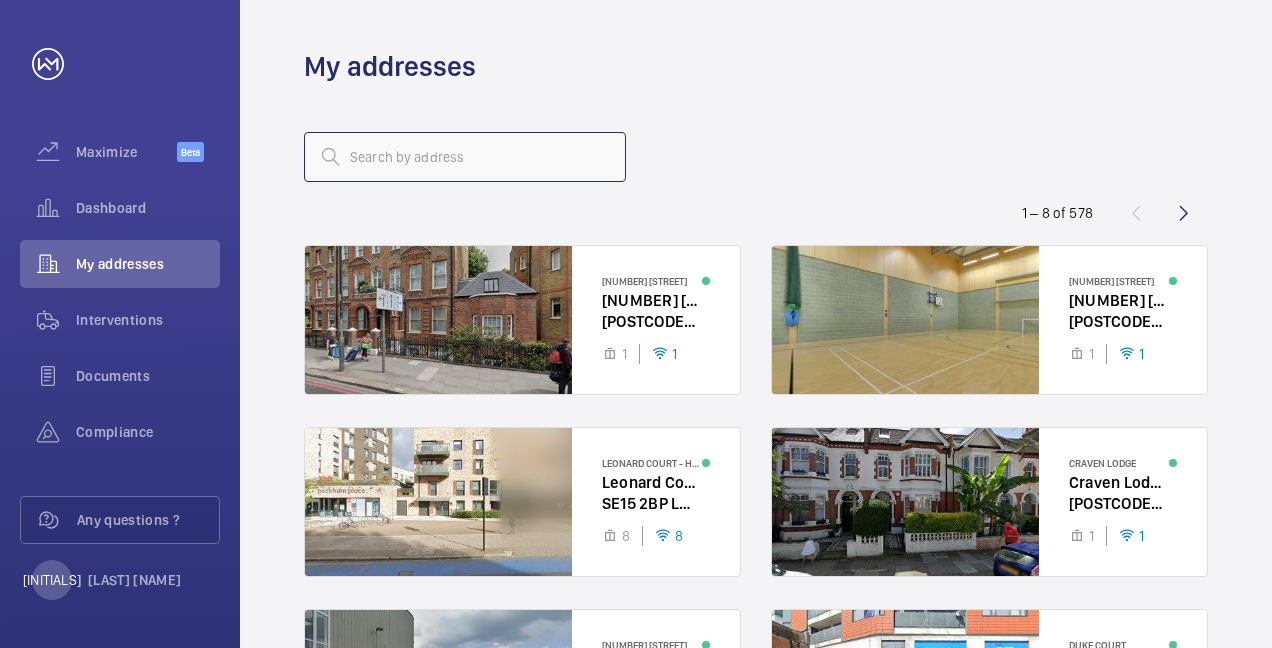 drag, startPoint x: 482, startPoint y: 162, endPoint x: 475, endPoint y: 154, distance: 10.630146 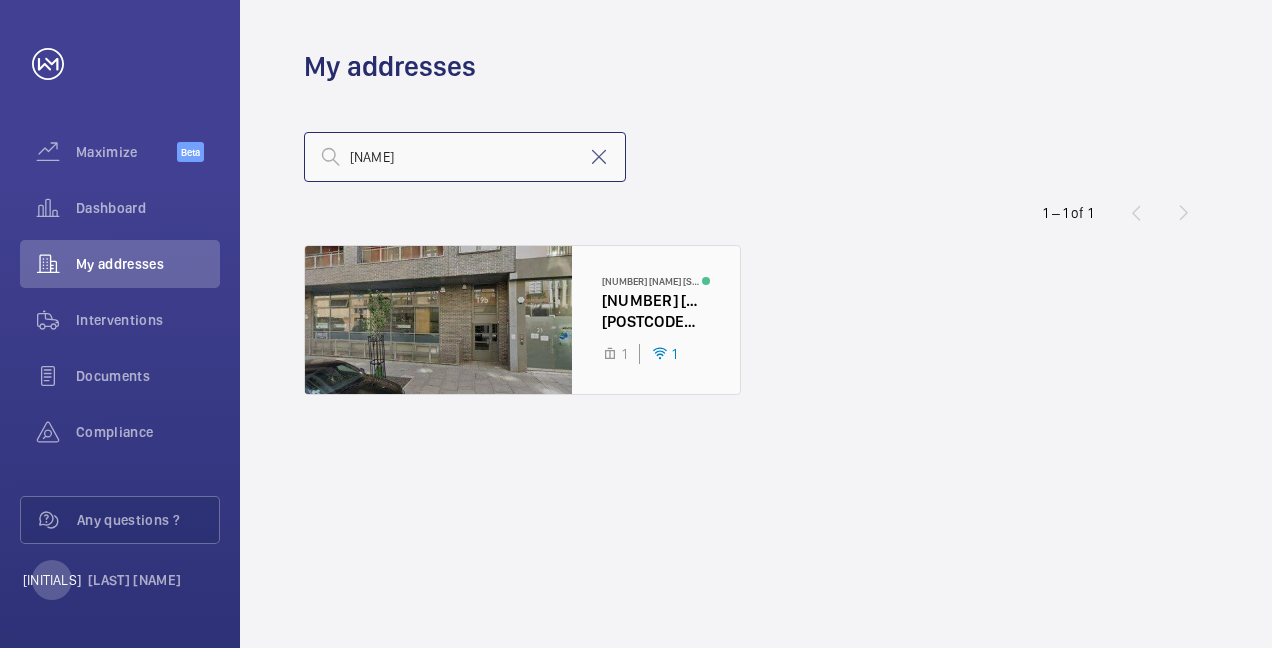type on "[NAME]" 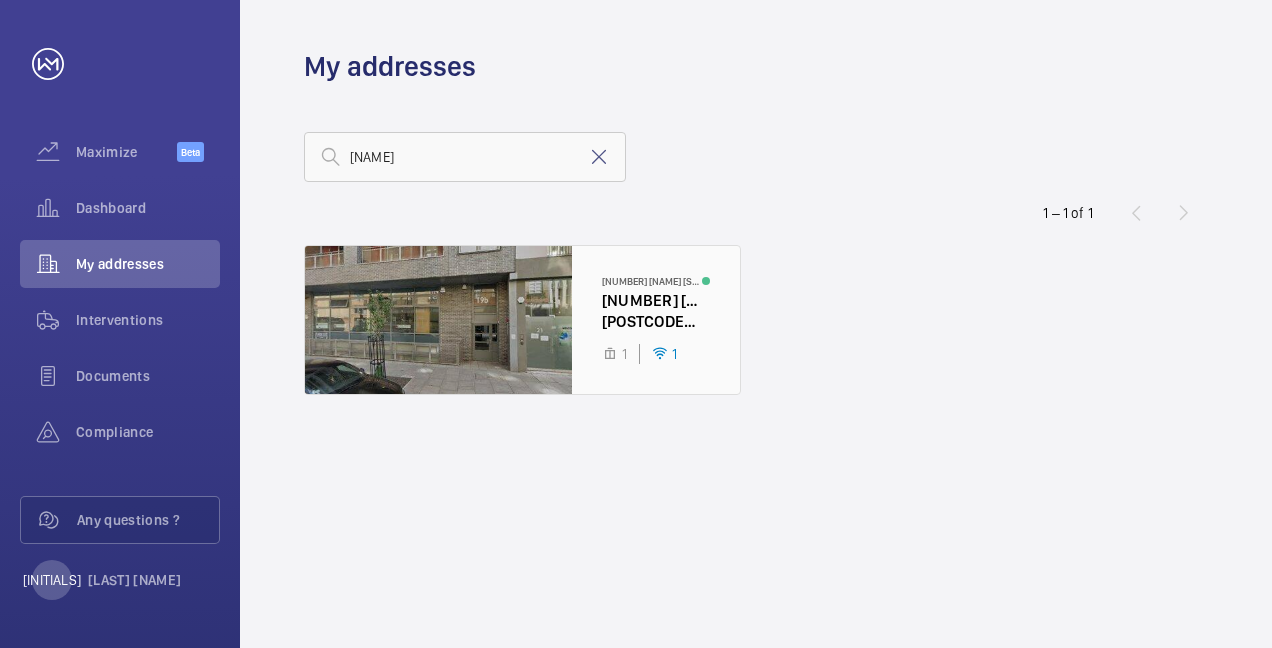 click 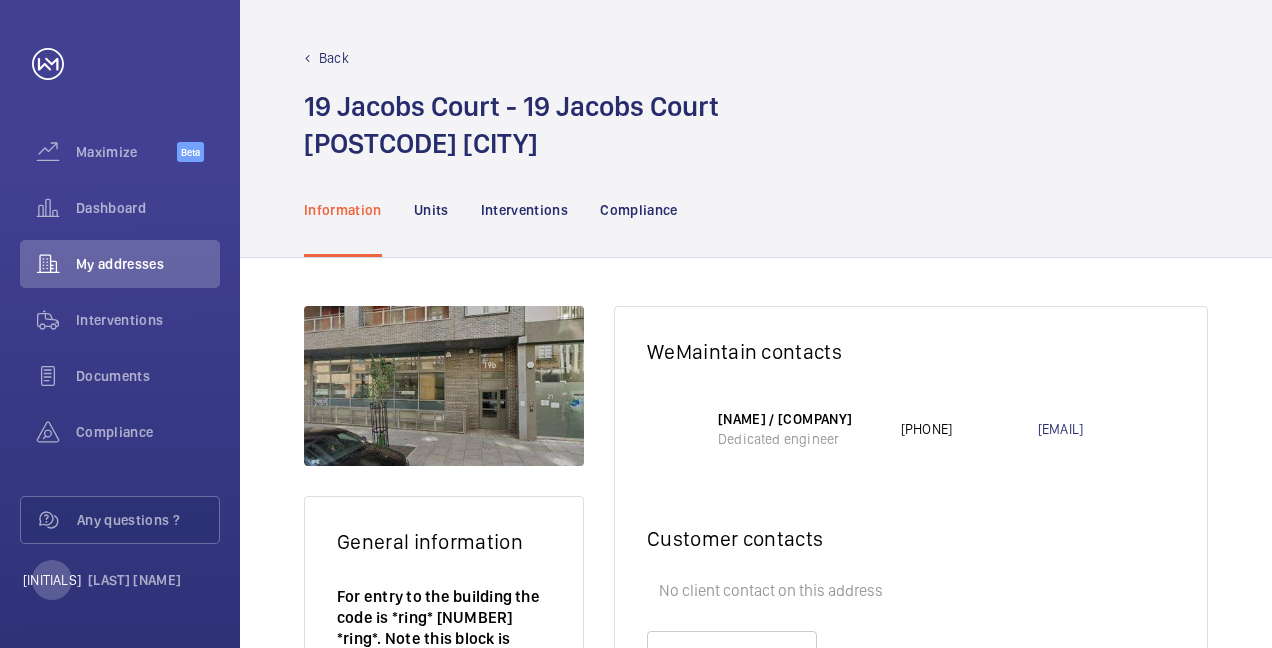 click on "Units" 